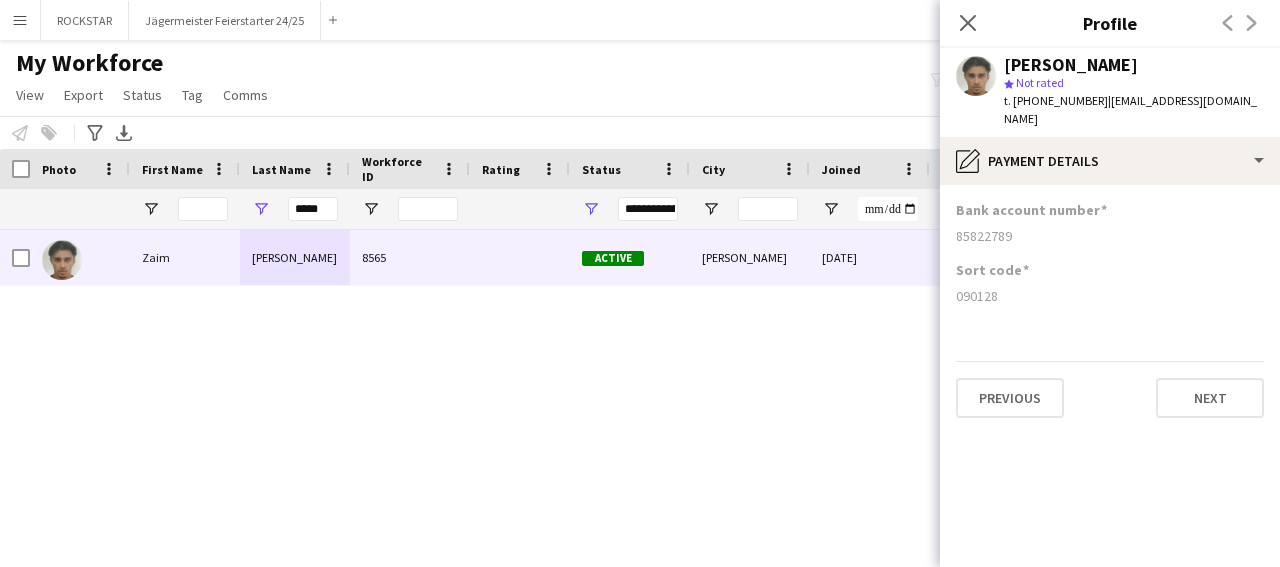 click on "*****" at bounding box center [313, 209] 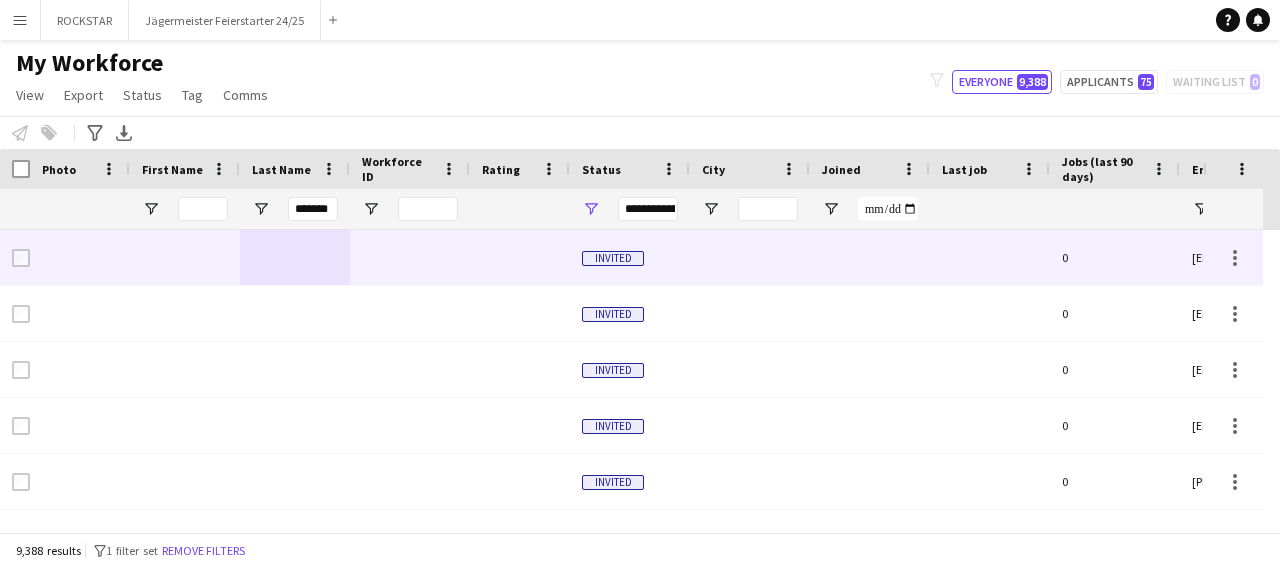type on "********" 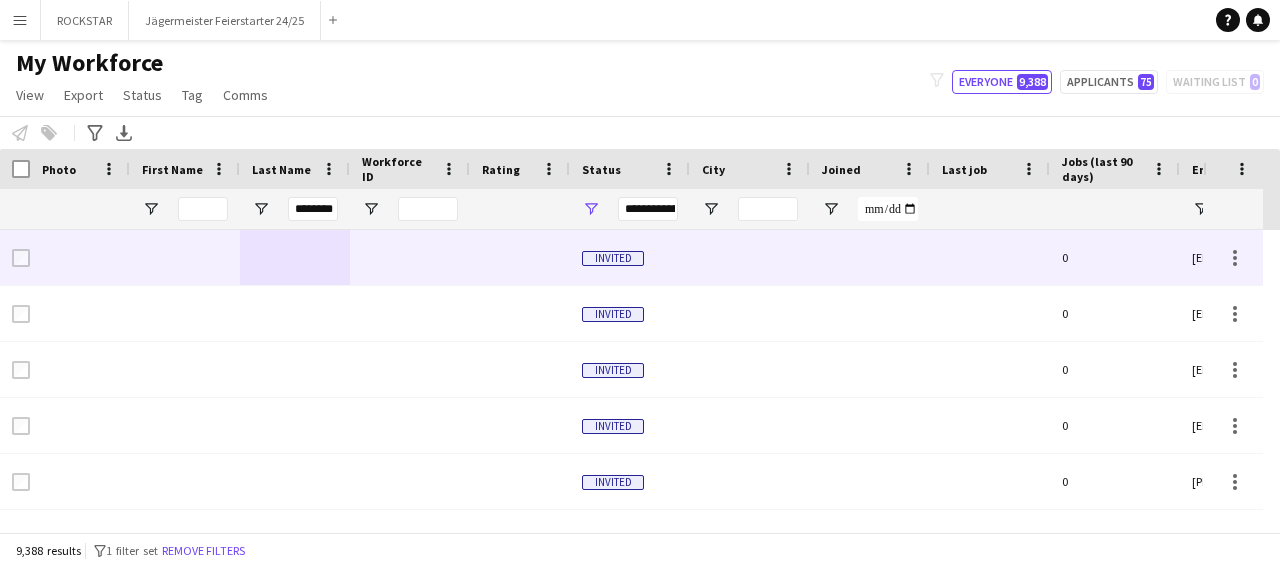 scroll, scrollTop: 0, scrollLeft: 3, axis: horizontal 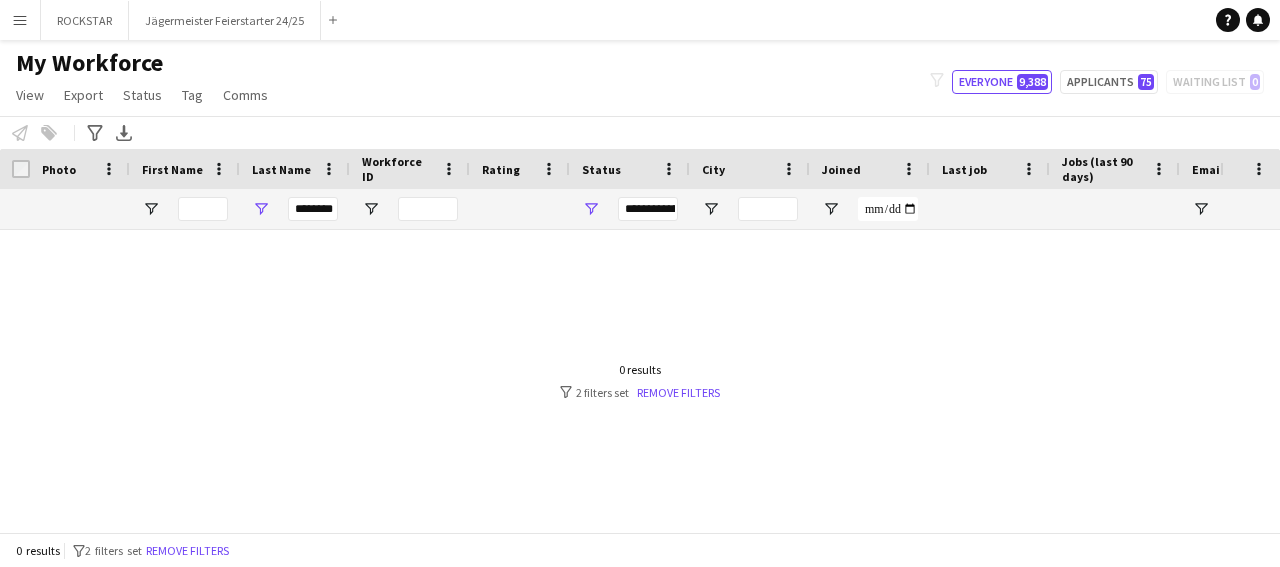 drag, startPoint x: 335, startPoint y: 210, endPoint x: 279, endPoint y: 220, distance: 56.88585 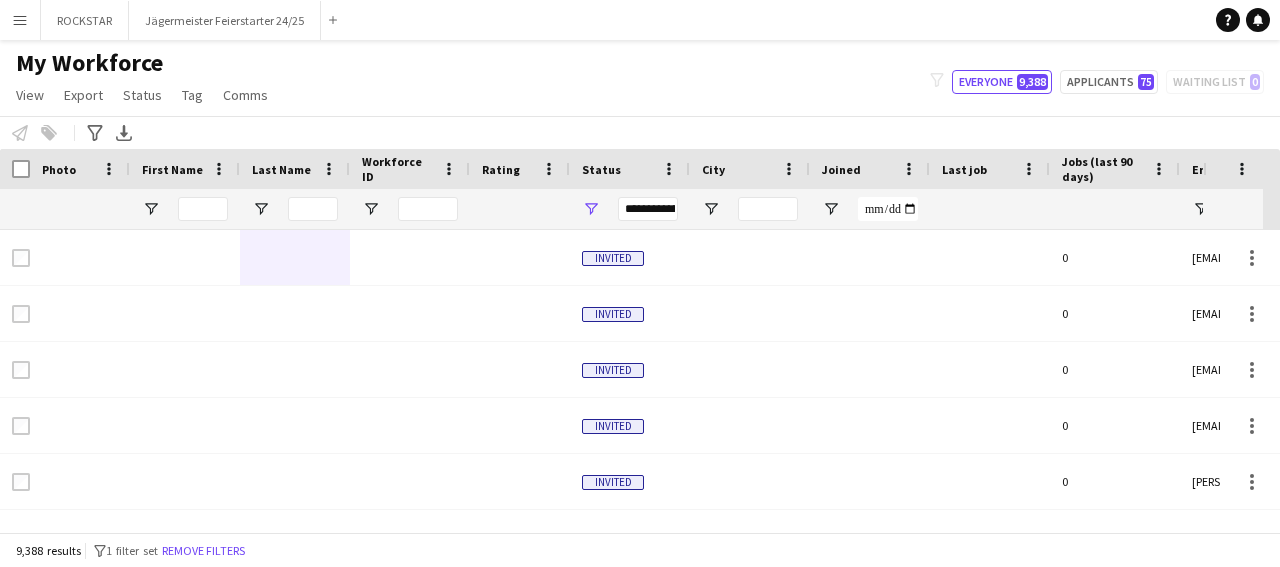 type 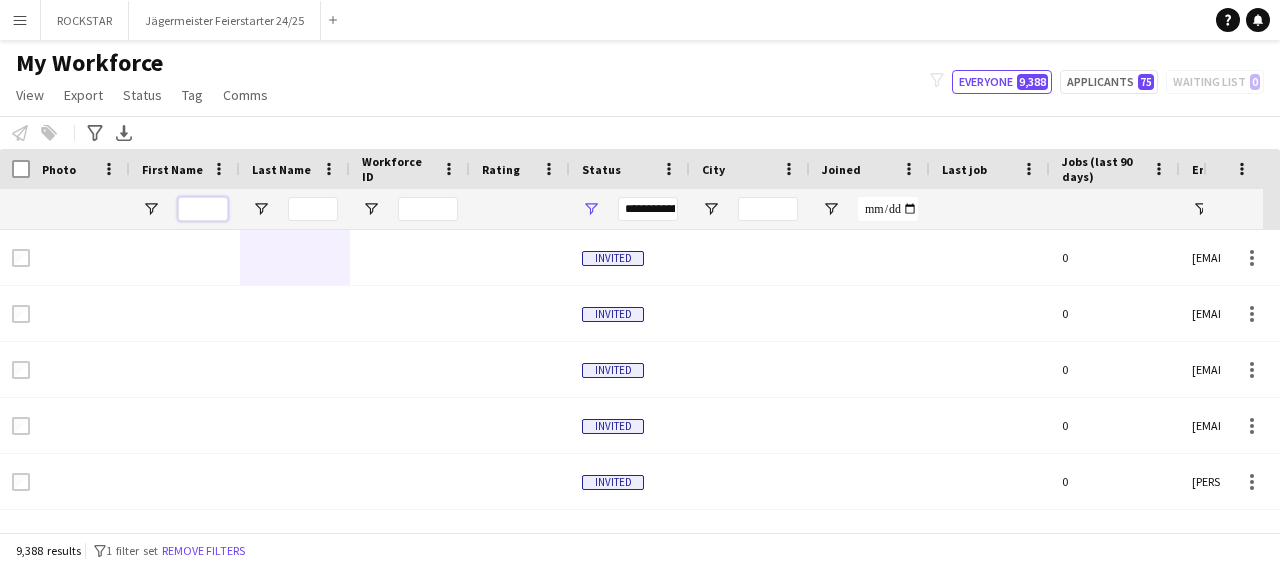 click at bounding box center [203, 209] 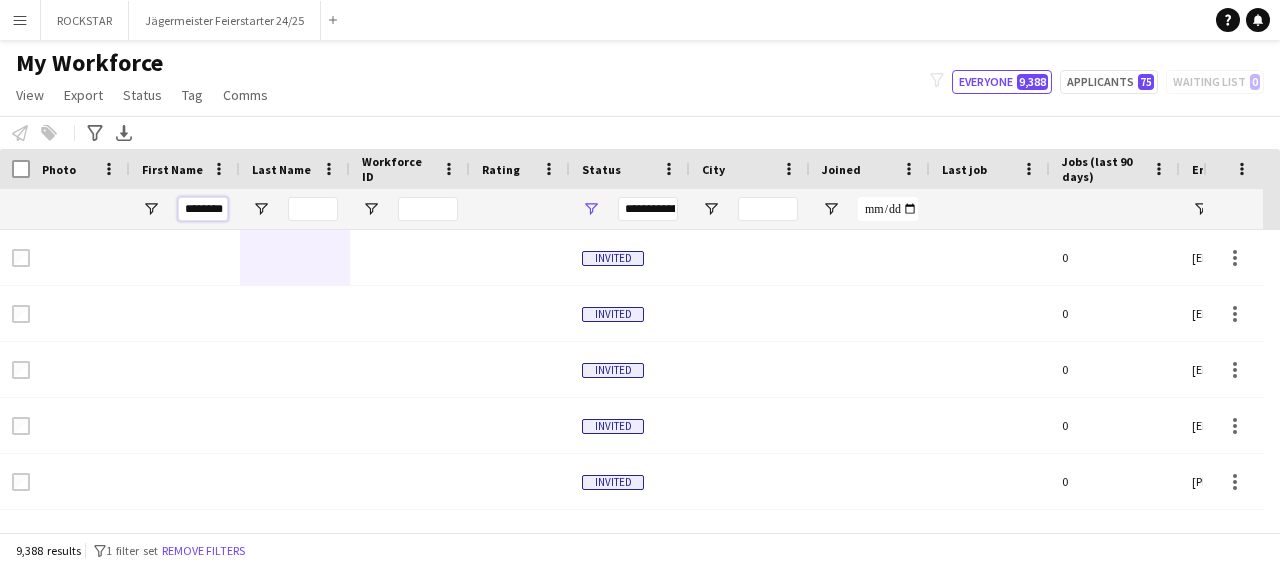 scroll, scrollTop: 0, scrollLeft: 3, axis: horizontal 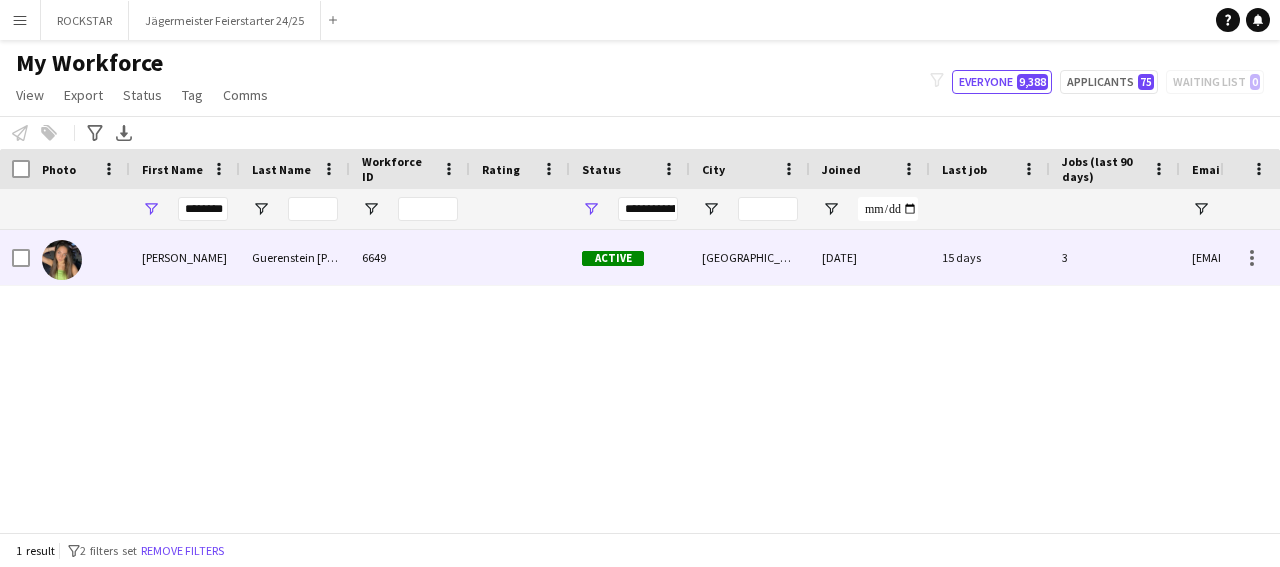 click on "6649" at bounding box center (410, 257) 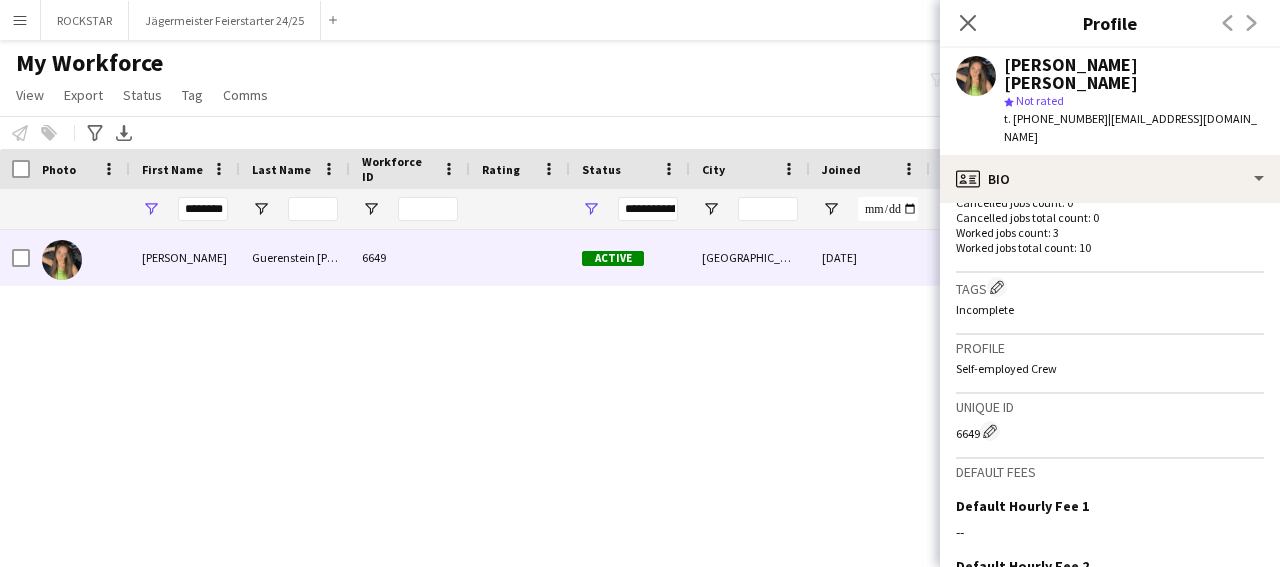 scroll, scrollTop: 811, scrollLeft: 0, axis: vertical 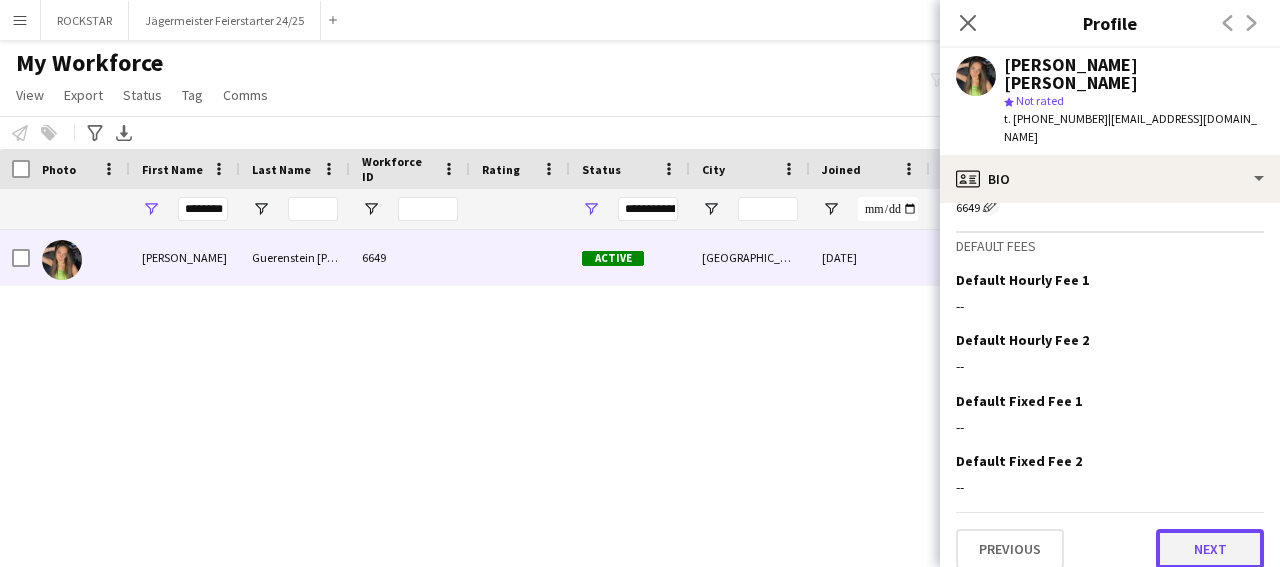 click on "Next" 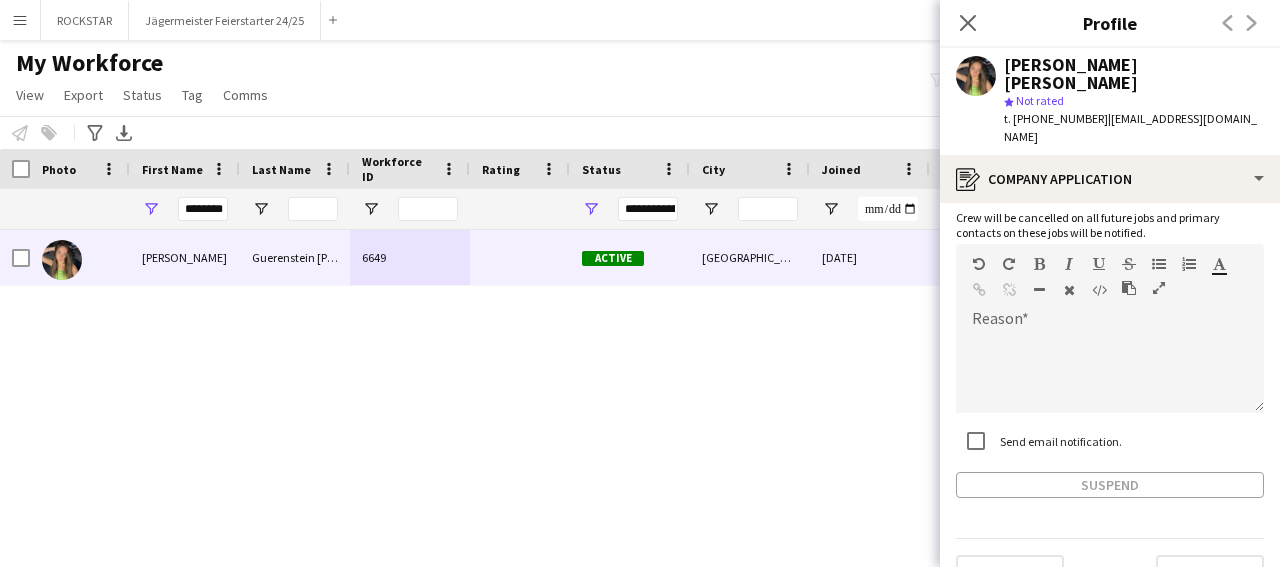 scroll, scrollTop: 144, scrollLeft: 0, axis: vertical 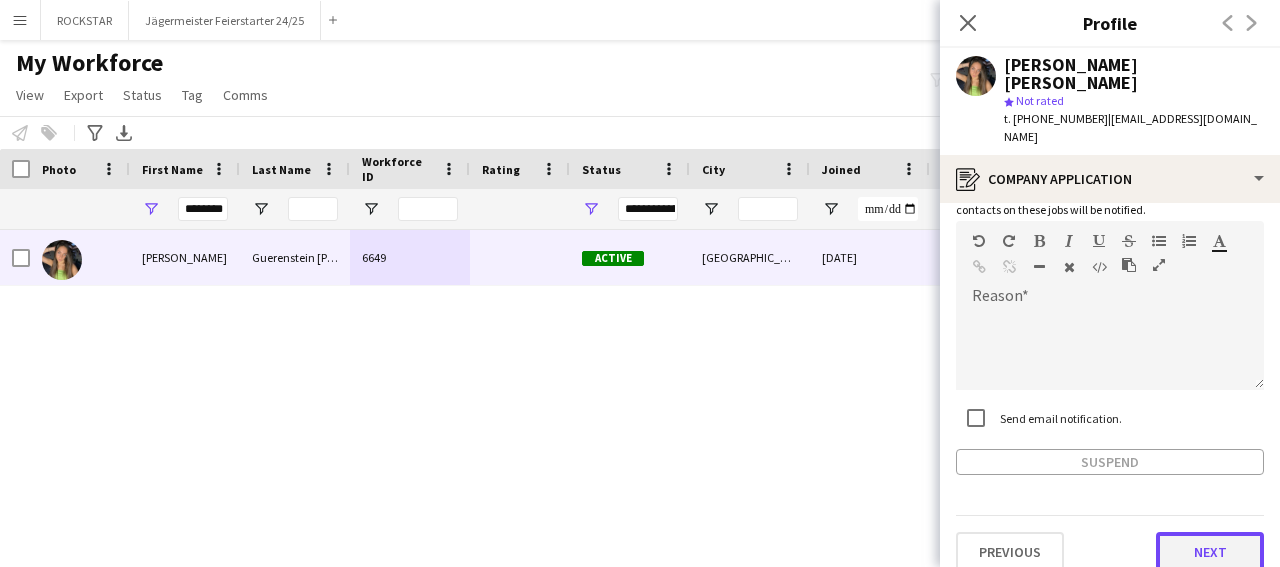 click on "Next" 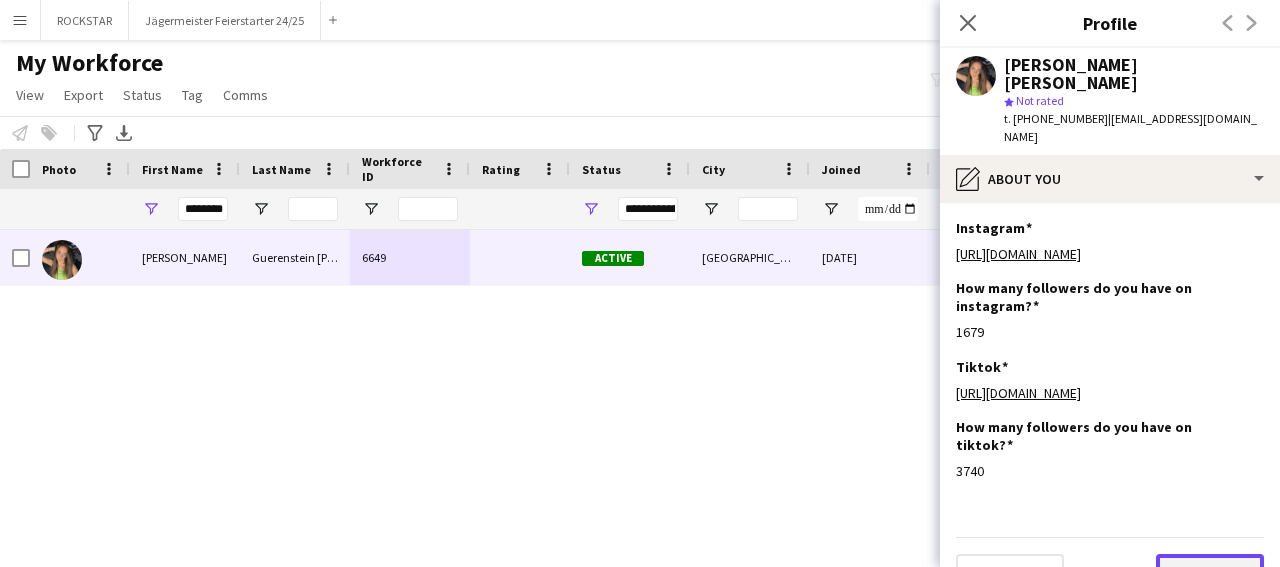 click on "Next" 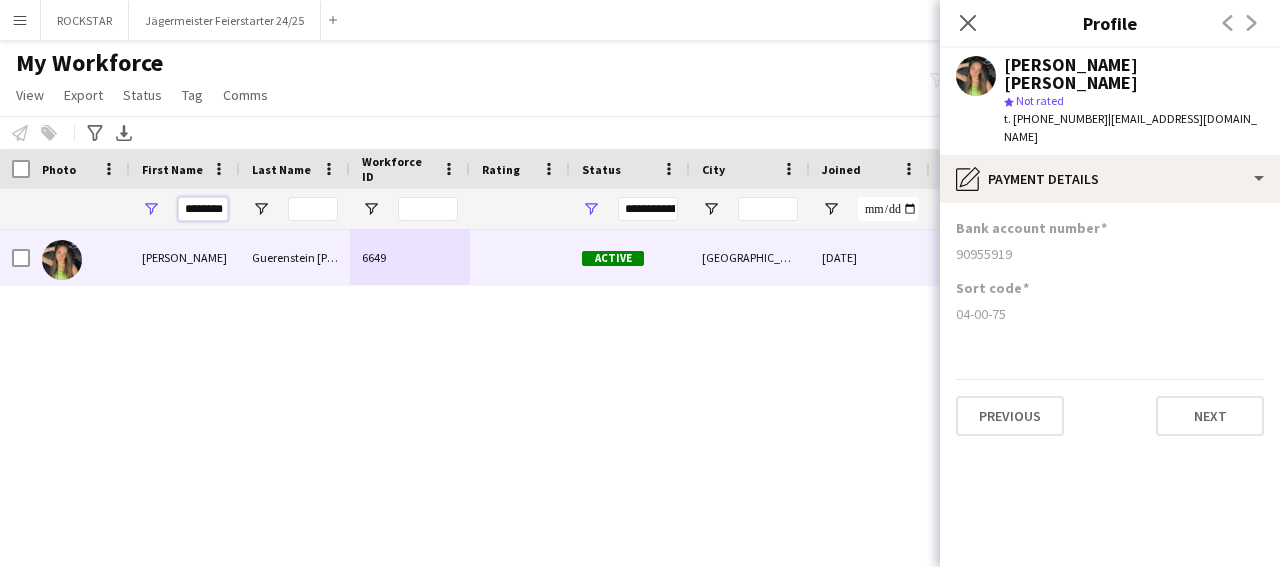 scroll, scrollTop: 0, scrollLeft: 0, axis: both 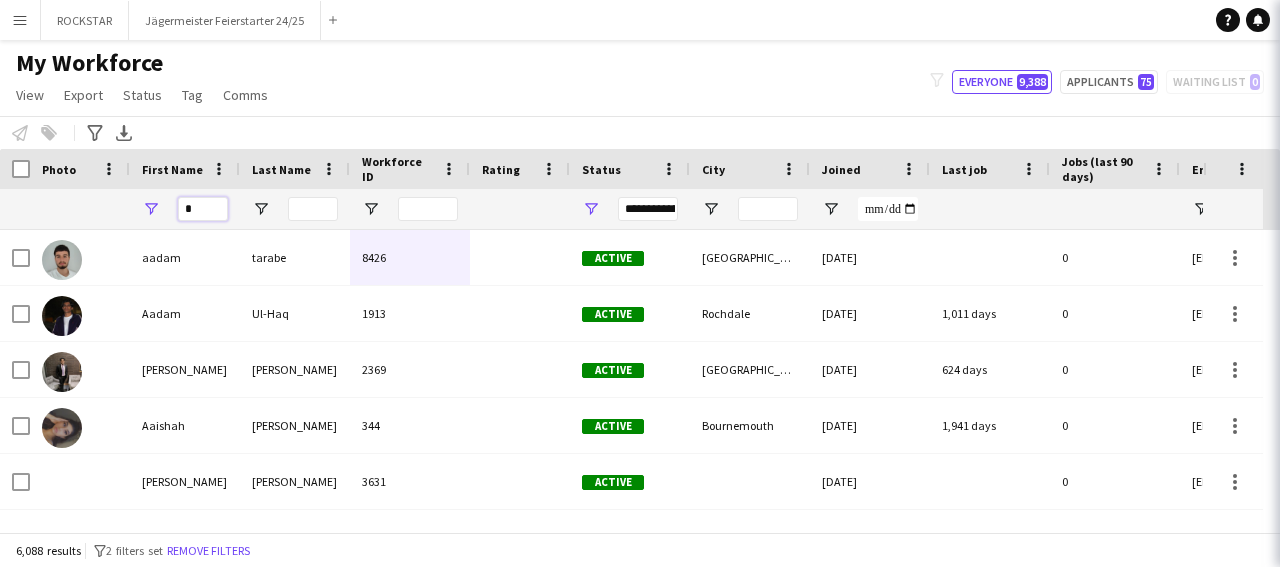 click on "*" at bounding box center [203, 209] 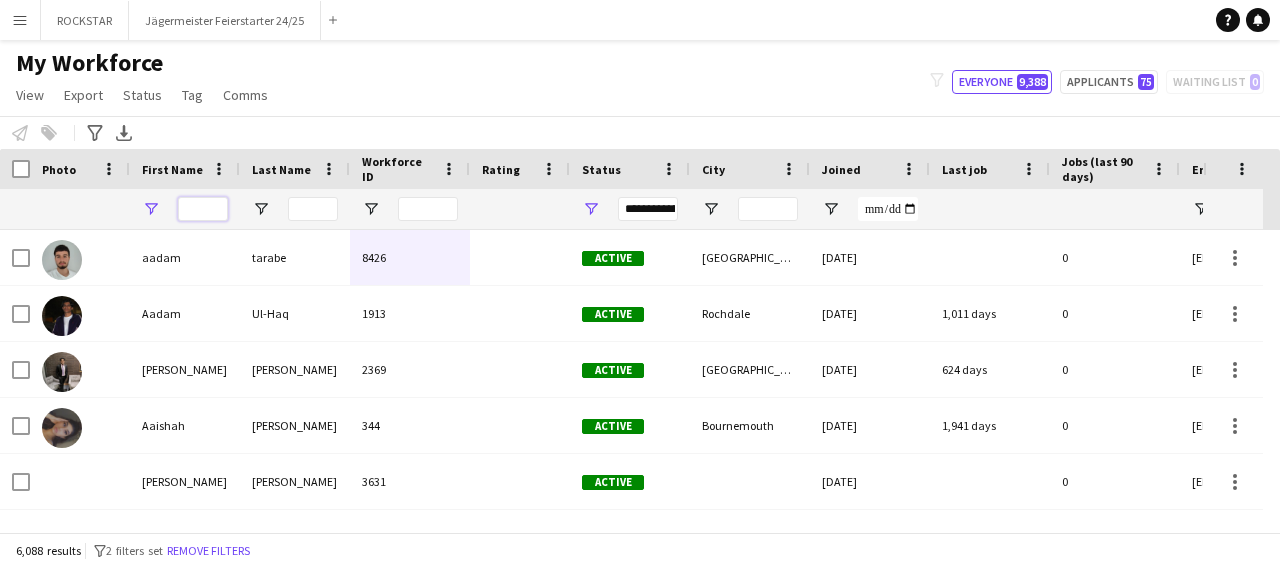 type 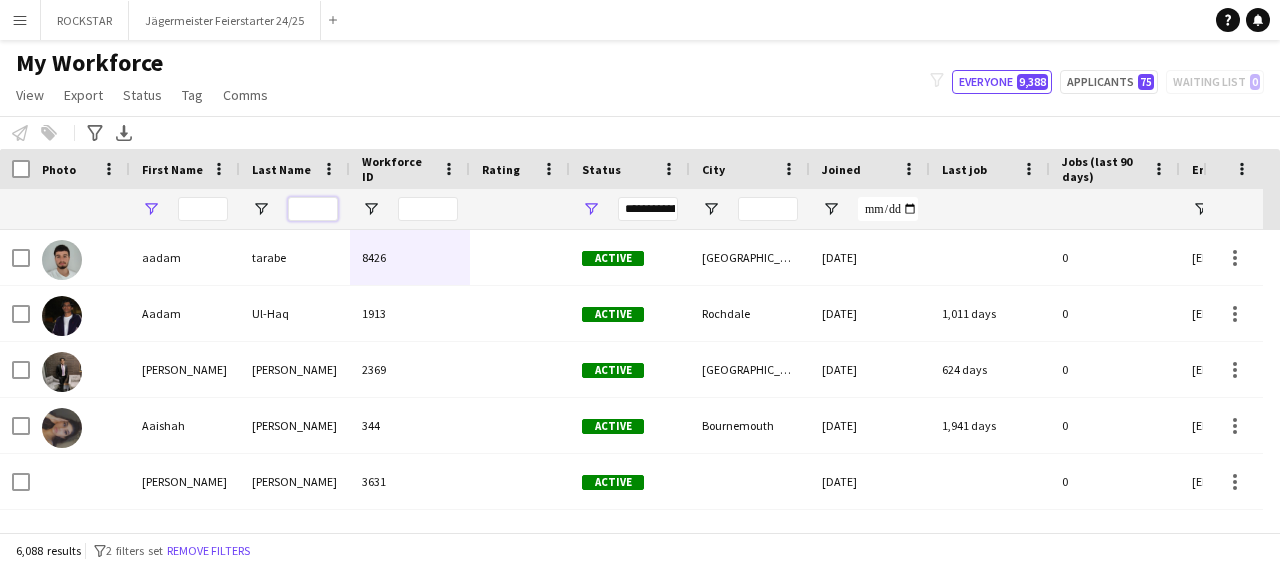 click at bounding box center [313, 209] 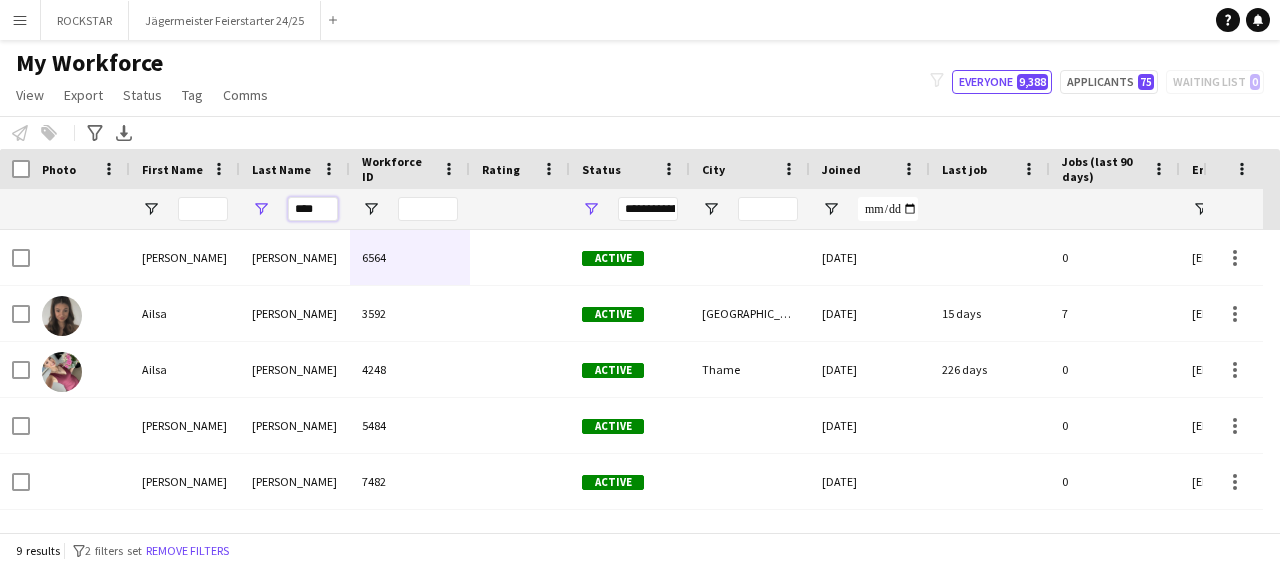 type on "****" 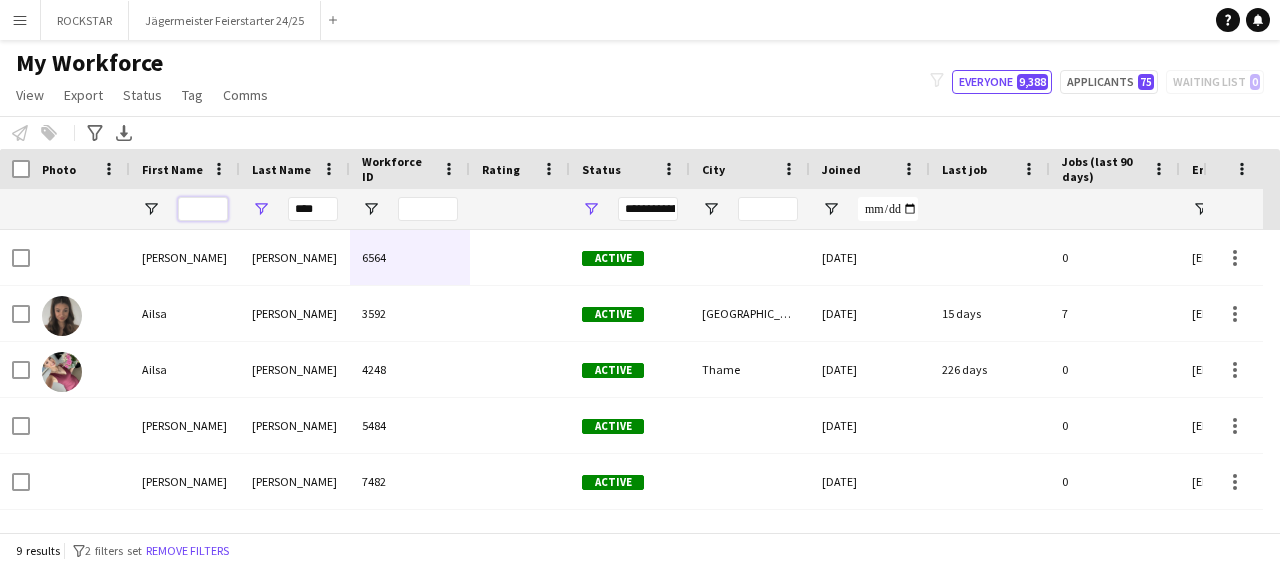 click at bounding box center (203, 209) 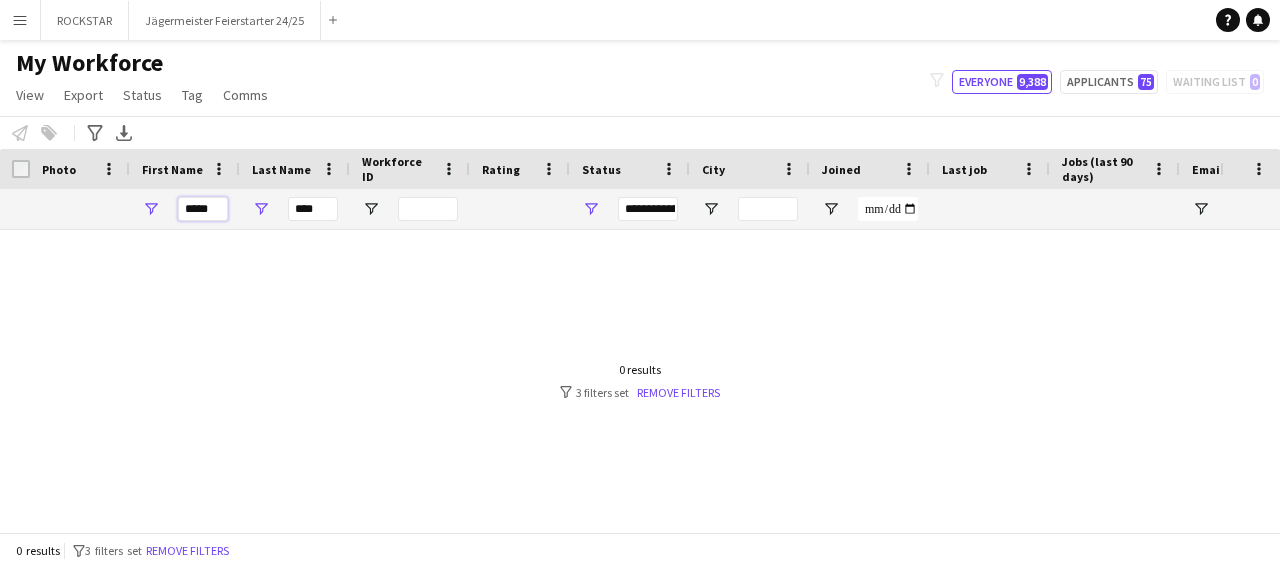click on "*****" at bounding box center [203, 209] 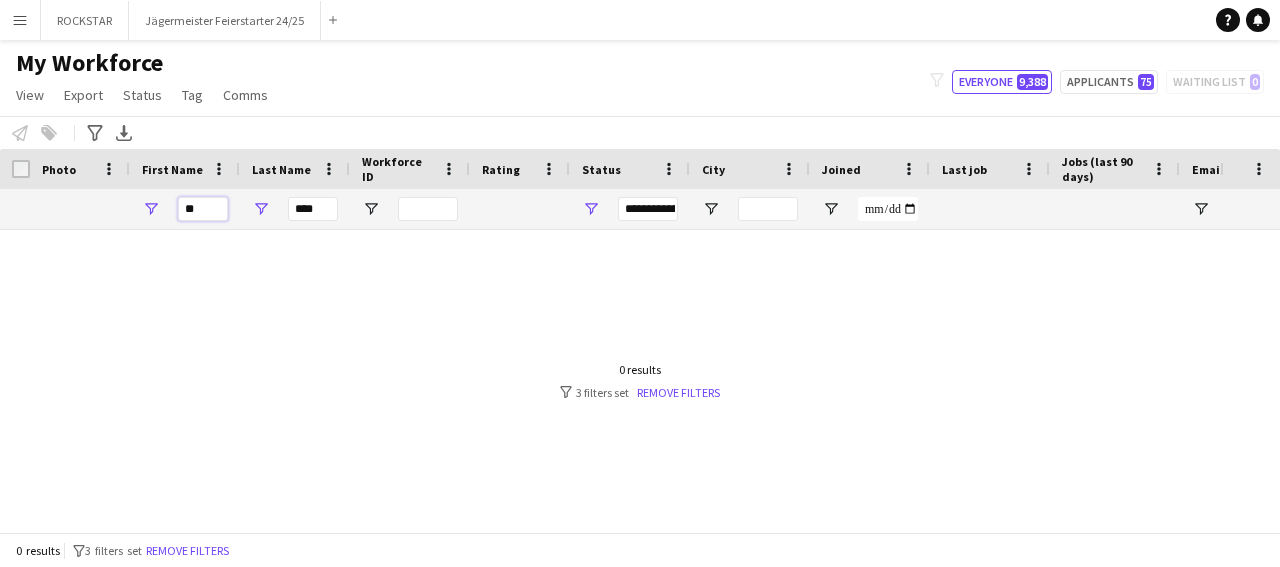 type on "*" 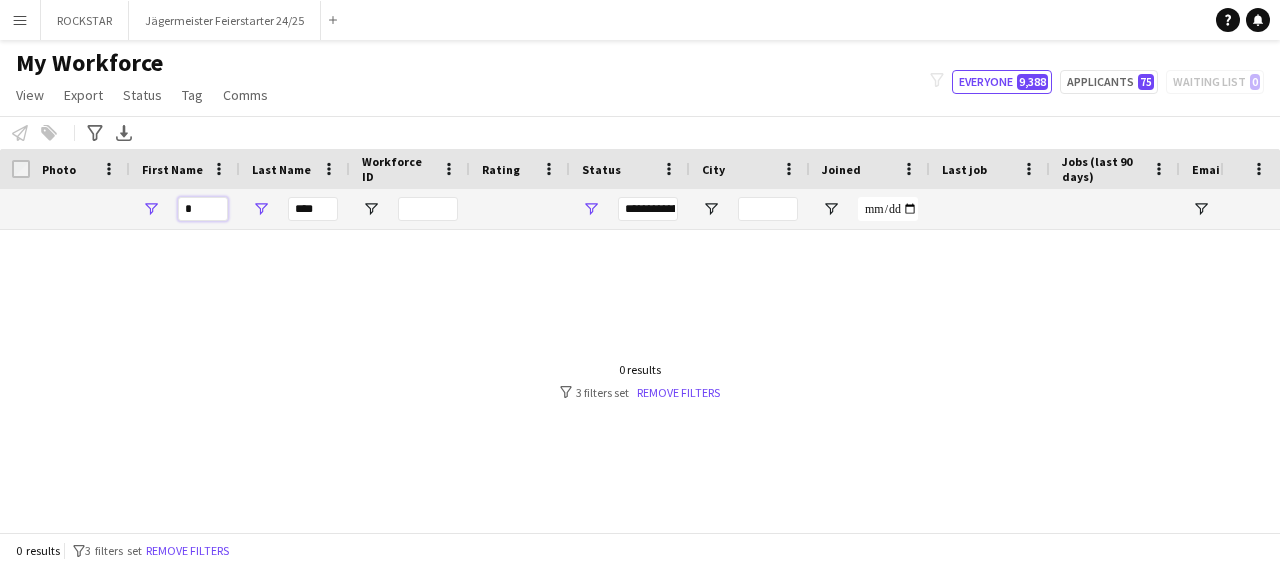 type 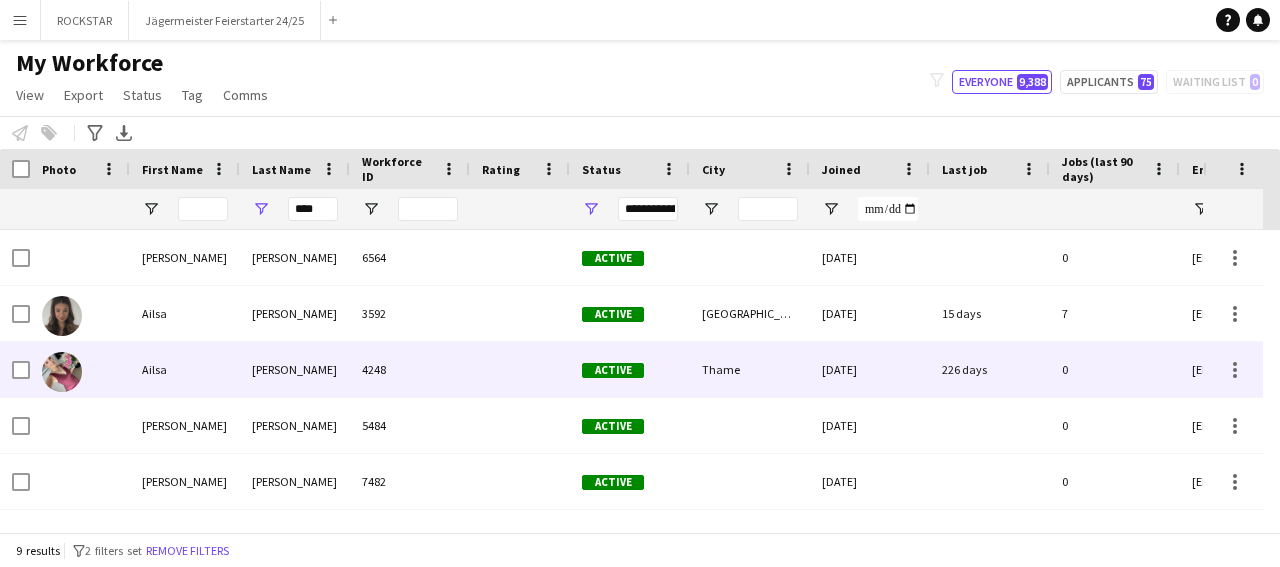 click on "Ailsa" at bounding box center (185, 369) 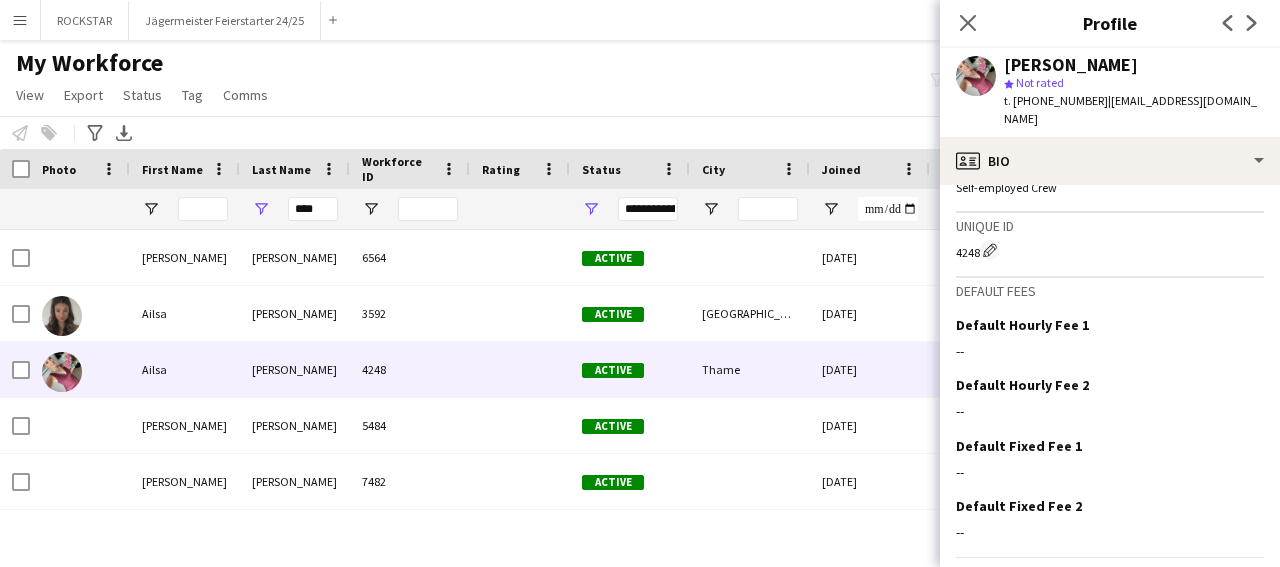 scroll, scrollTop: 793, scrollLeft: 0, axis: vertical 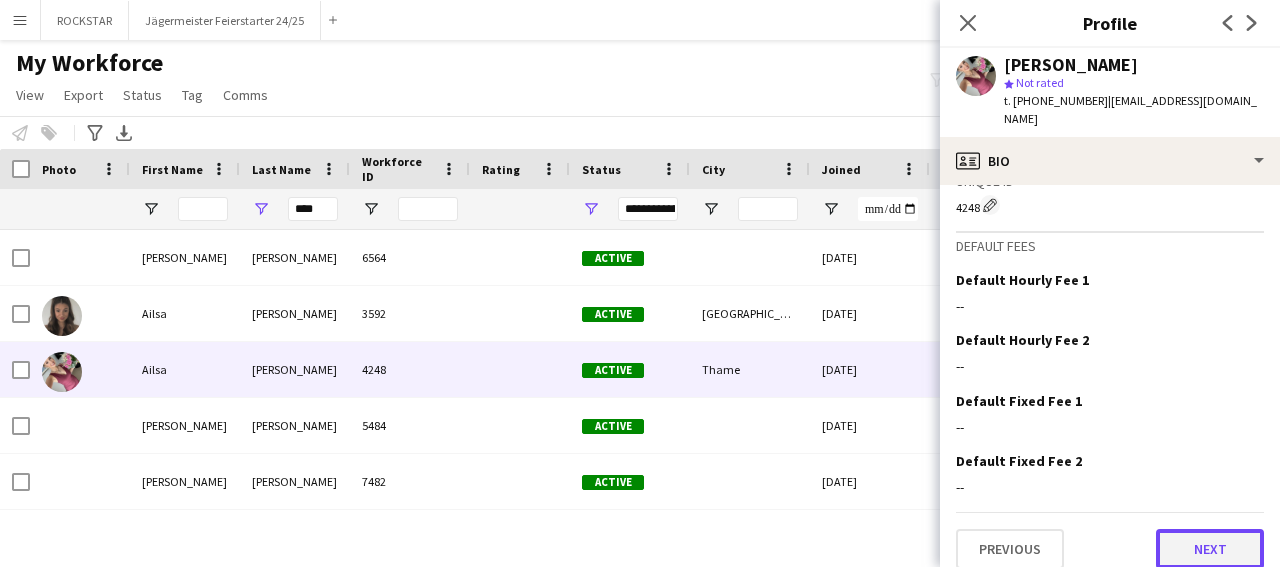 click on "Next" 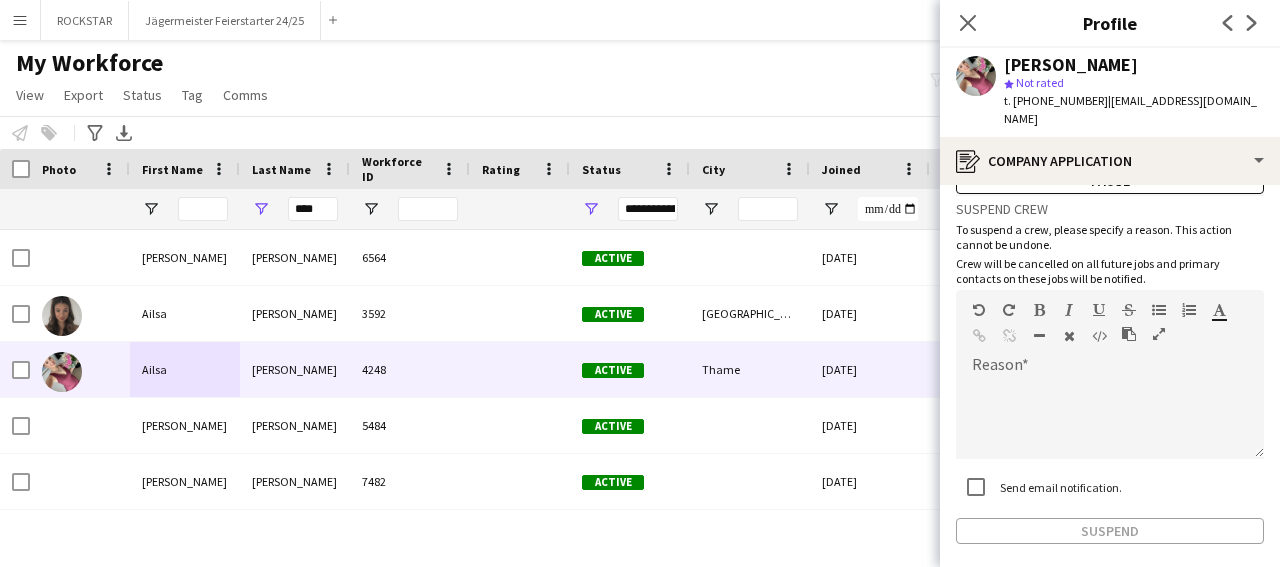 scroll, scrollTop: 115, scrollLeft: 0, axis: vertical 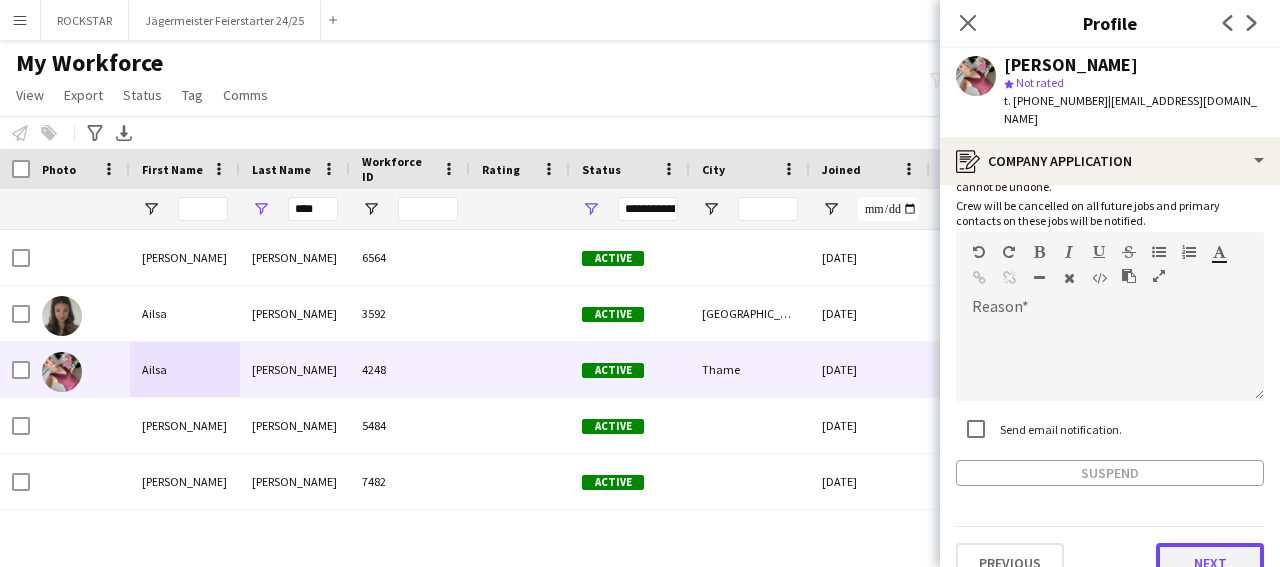 click on "Next" 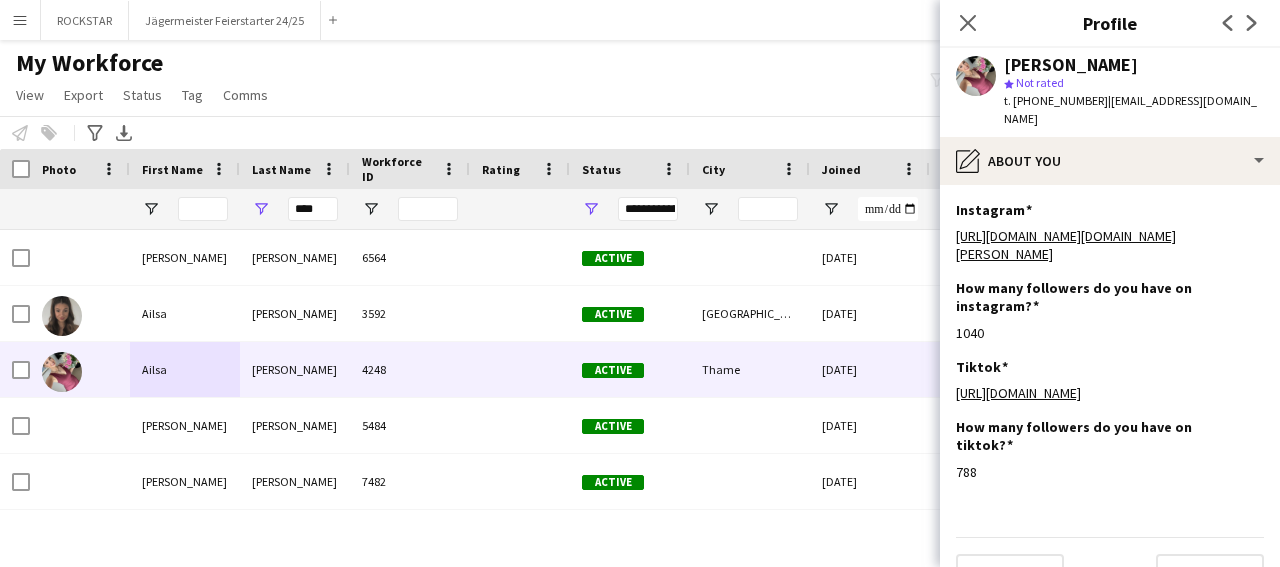 scroll, scrollTop: 42, scrollLeft: 0, axis: vertical 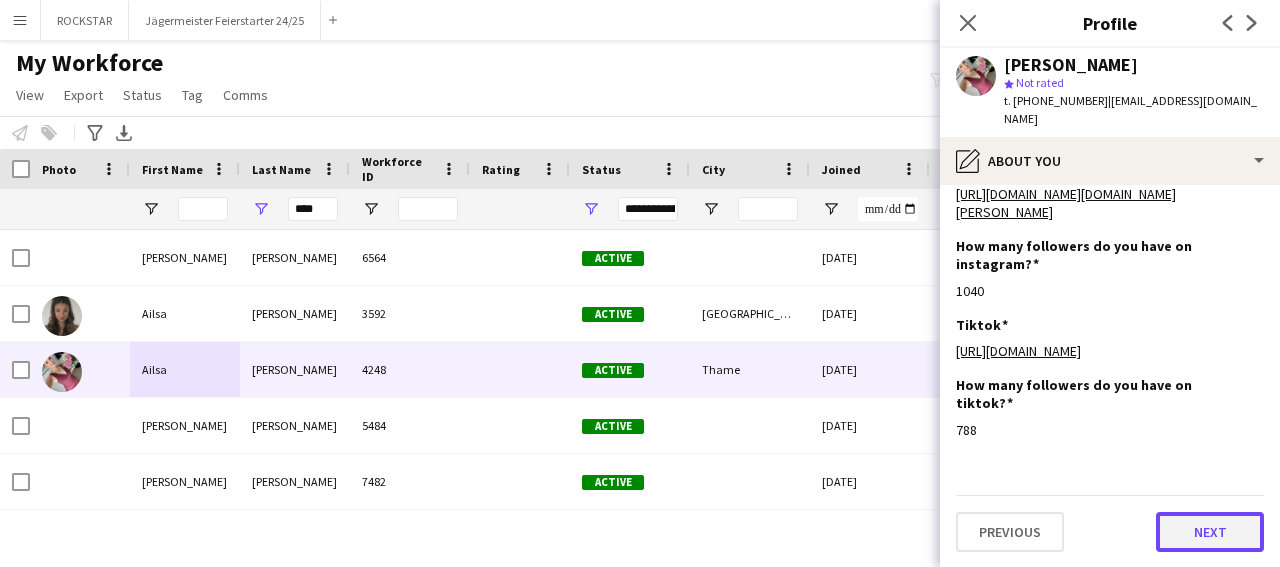 click on "Next" 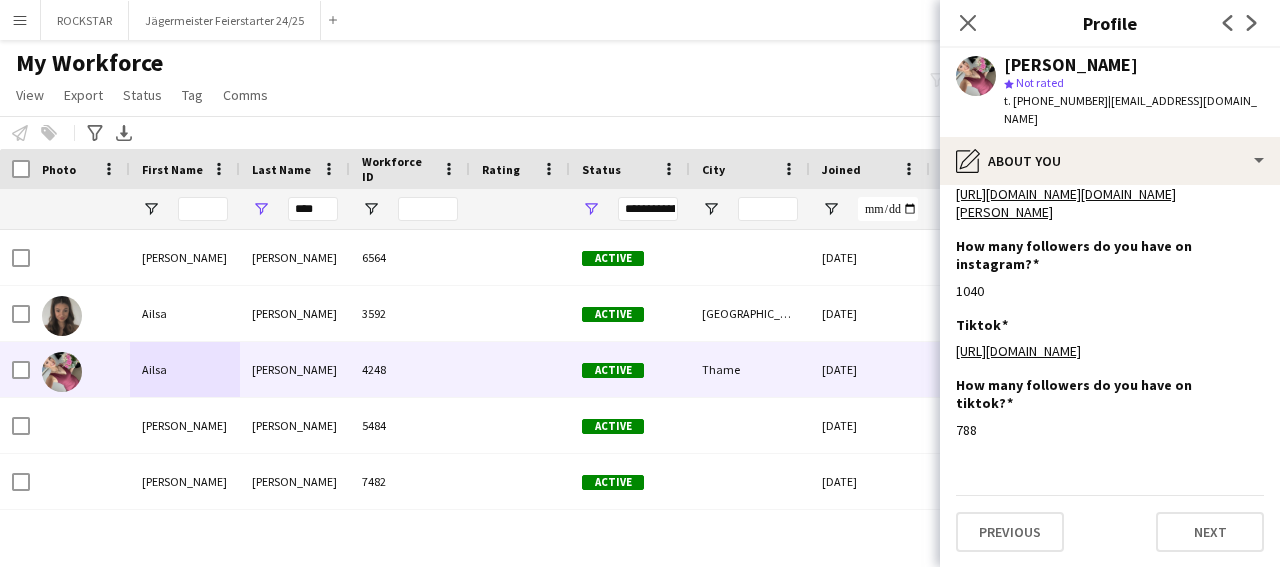 scroll, scrollTop: 0, scrollLeft: 0, axis: both 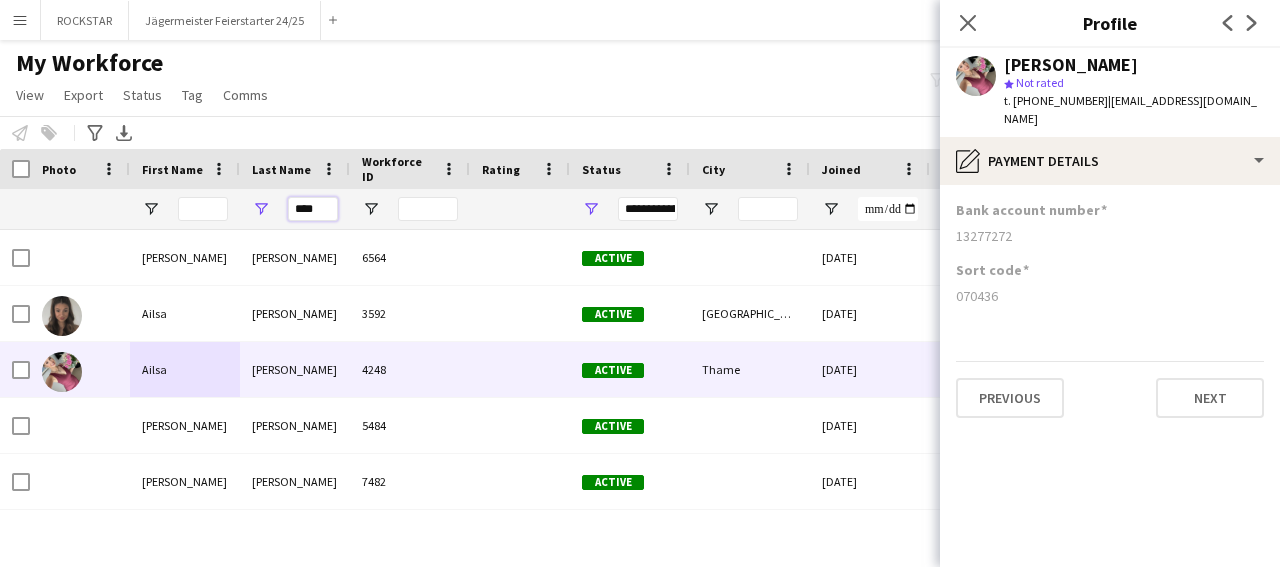 drag, startPoint x: 324, startPoint y: 213, endPoint x: 221, endPoint y: 223, distance: 103.4843 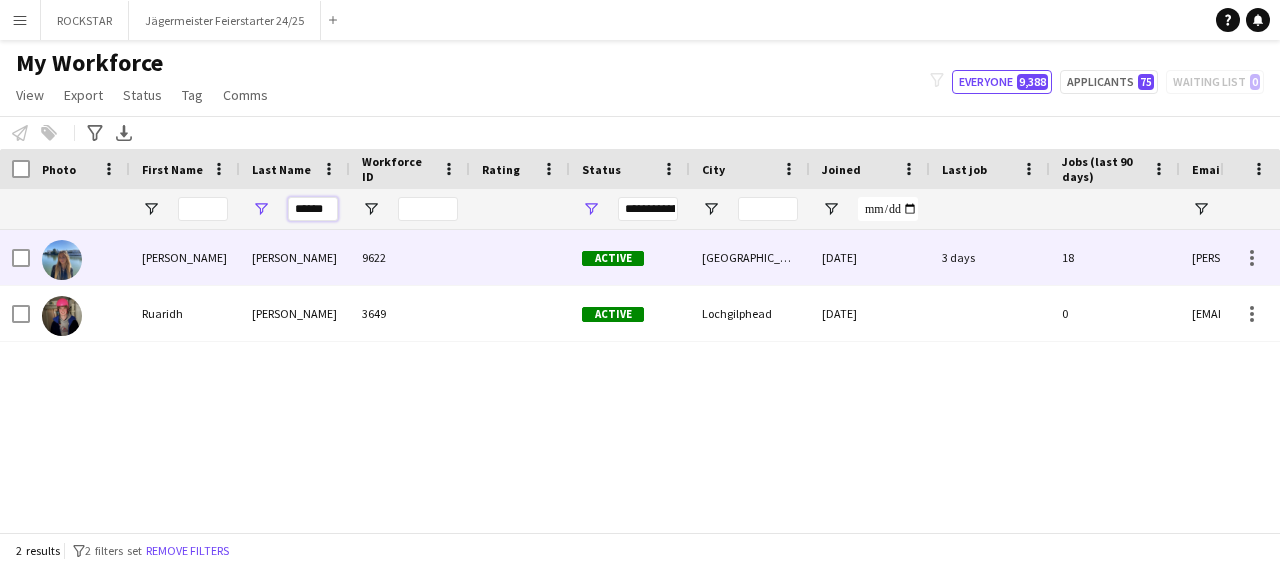 type on "******" 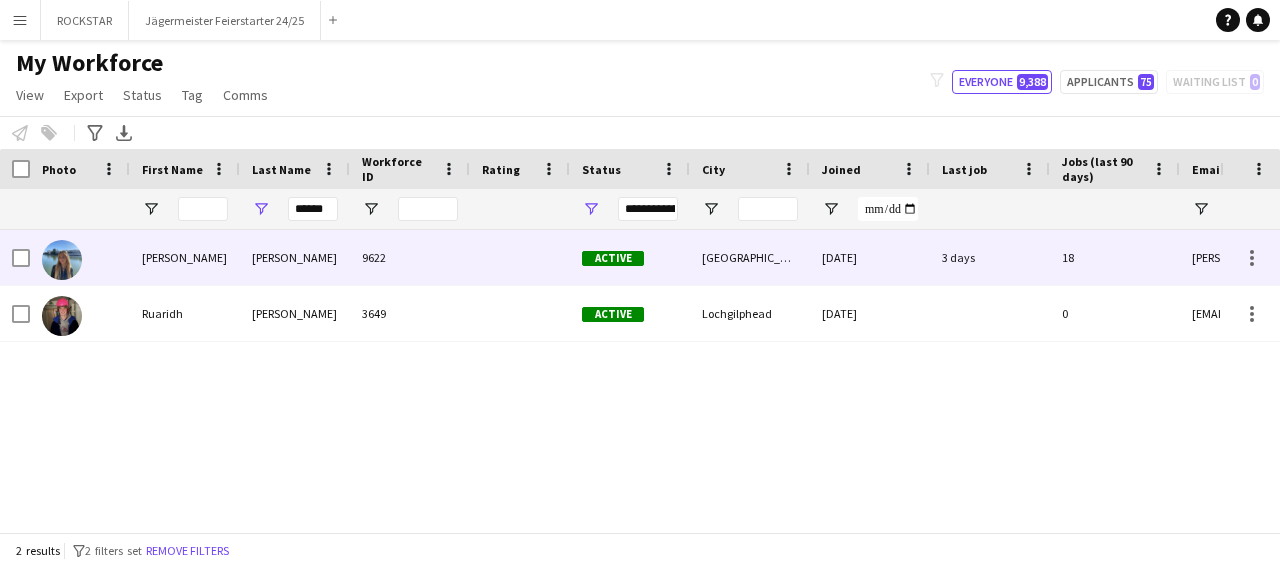 drag, startPoint x: 303, startPoint y: 255, endPoint x: 950, endPoint y: 187, distance: 650.5636 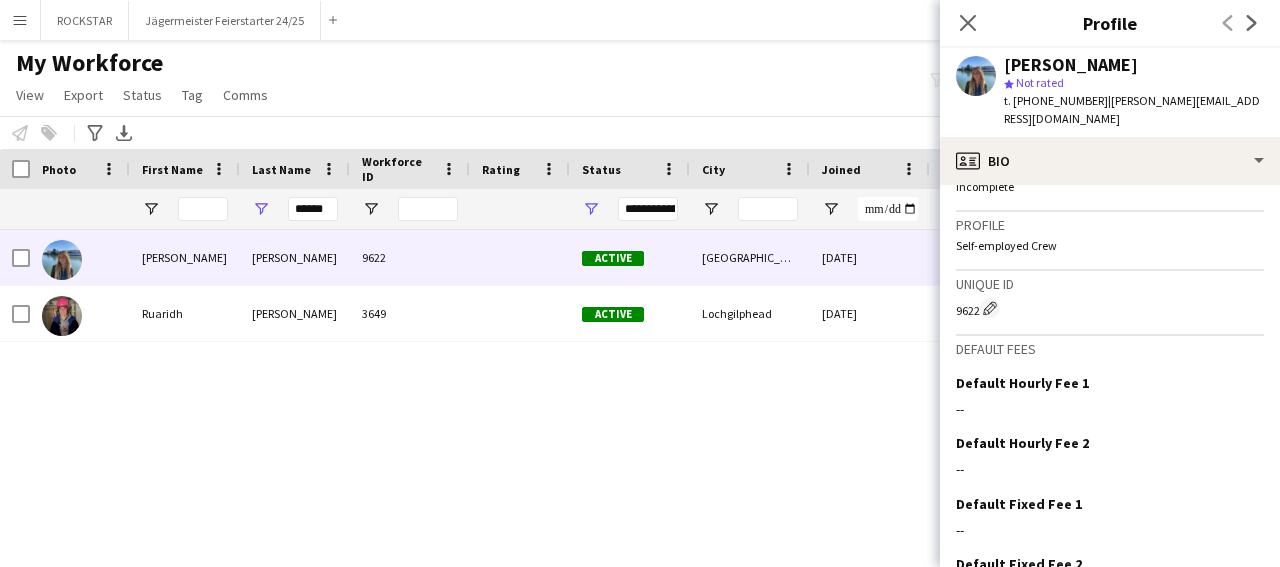 scroll, scrollTop: 793, scrollLeft: 0, axis: vertical 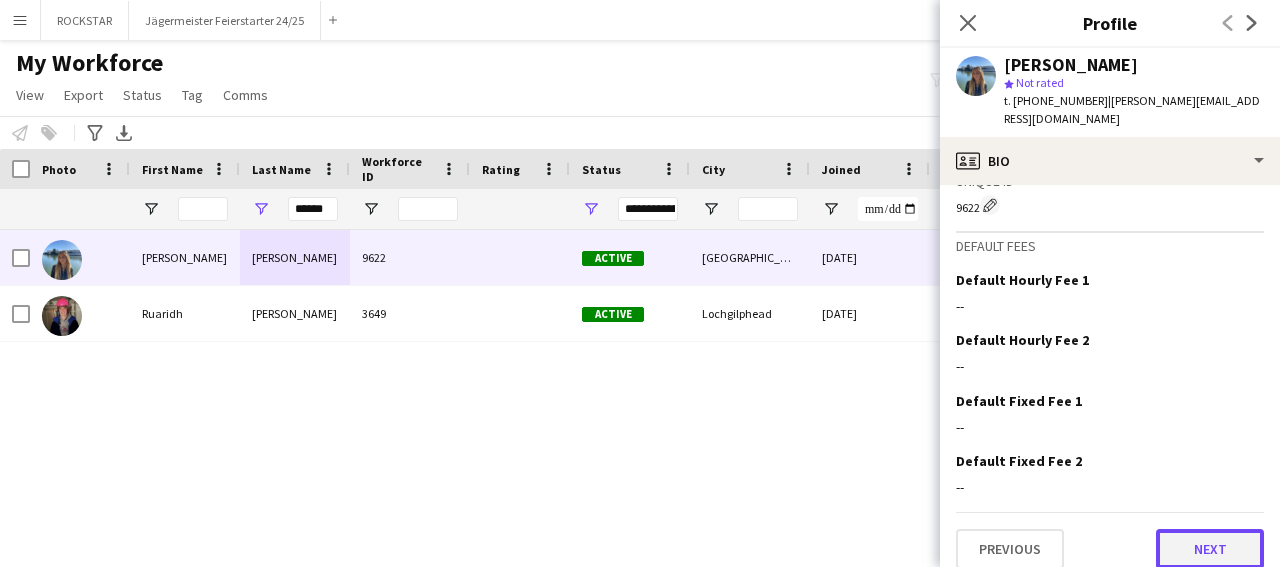 click on "Next" 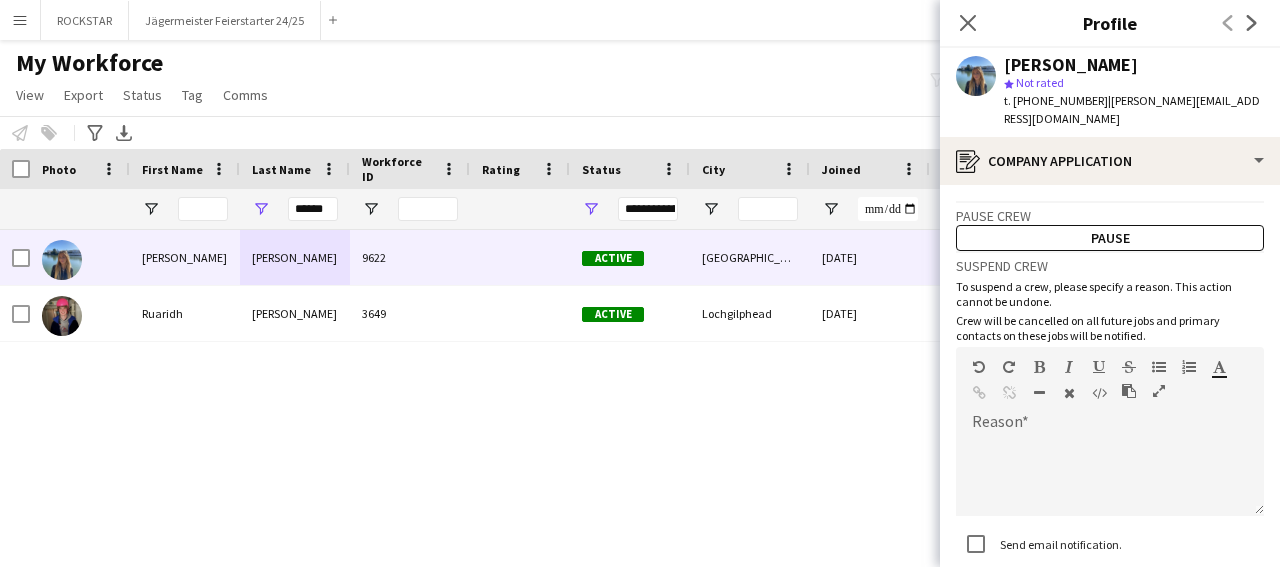 scroll, scrollTop: 126, scrollLeft: 0, axis: vertical 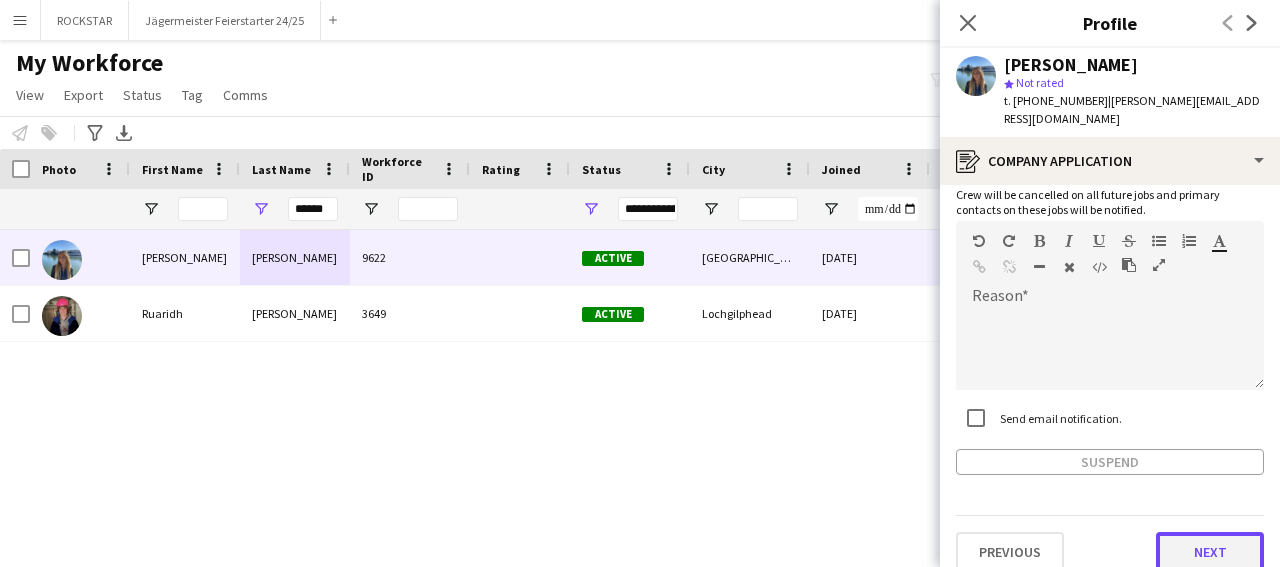 click on "Next" 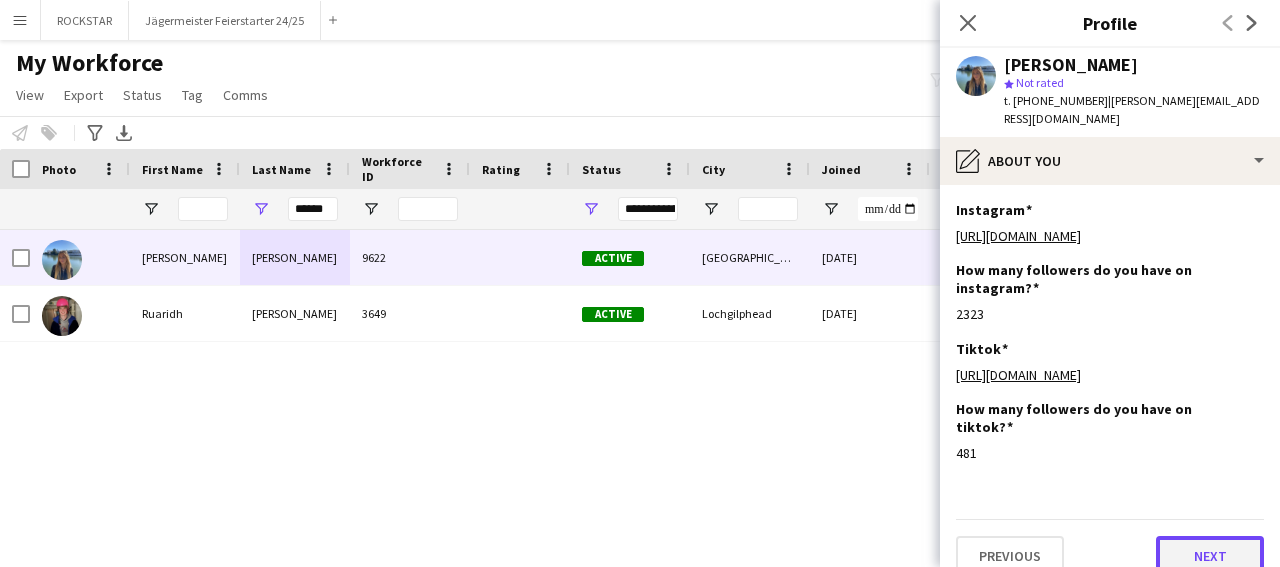 click on "Next" 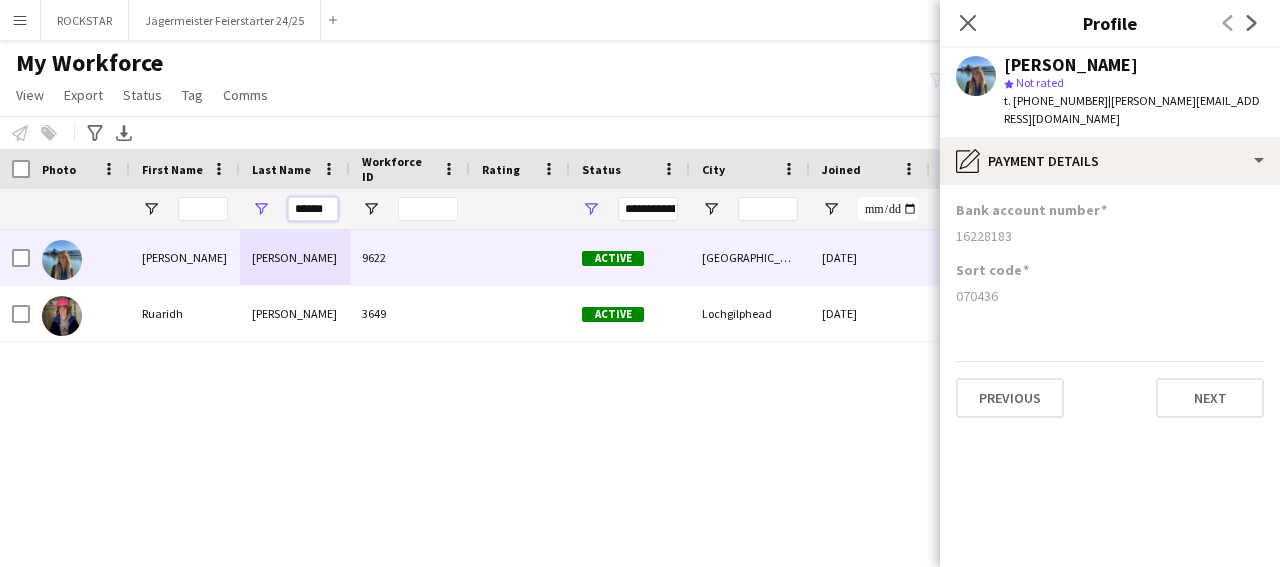 drag, startPoint x: 331, startPoint y: 206, endPoint x: 245, endPoint y: 219, distance: 86.977005 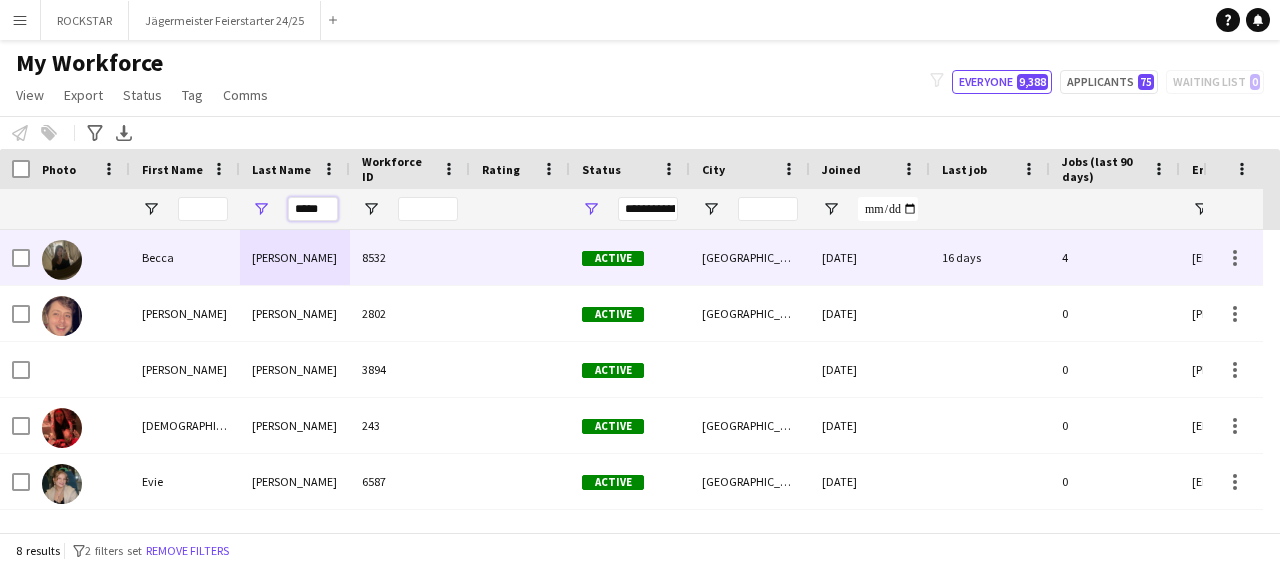 type on "*****" 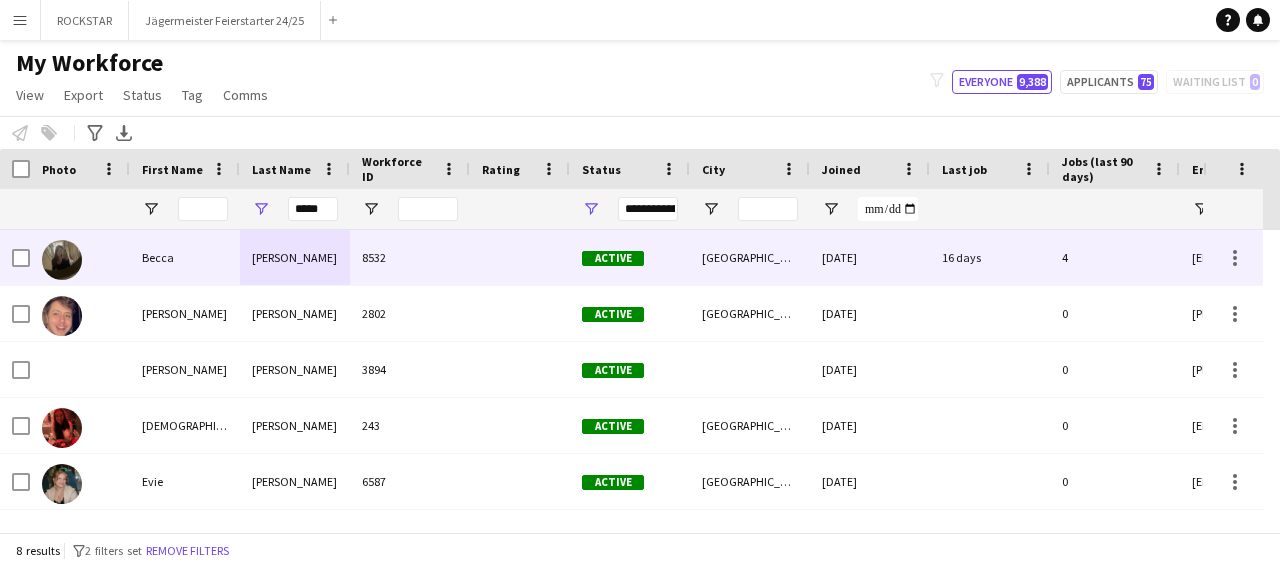 drag, startPoint x: 199, startPoint y: 262, endPoint x: 593, endPoint y: 222, distance: 396.02524 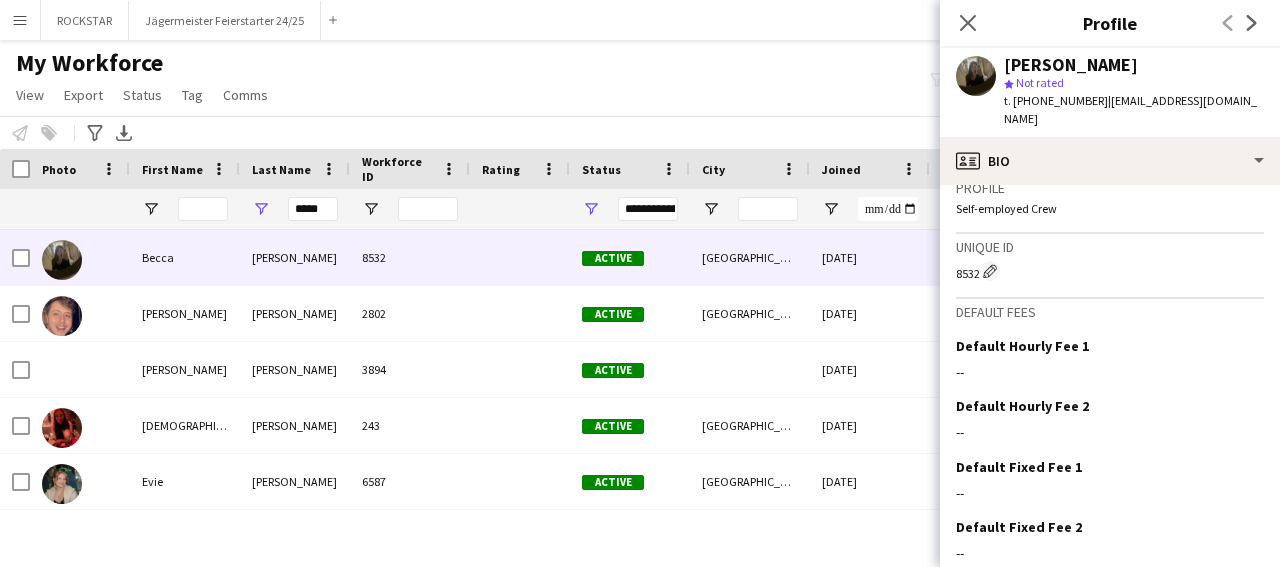 scroll, scrollTop: 793, scrollLeft: 0, axis: vertical 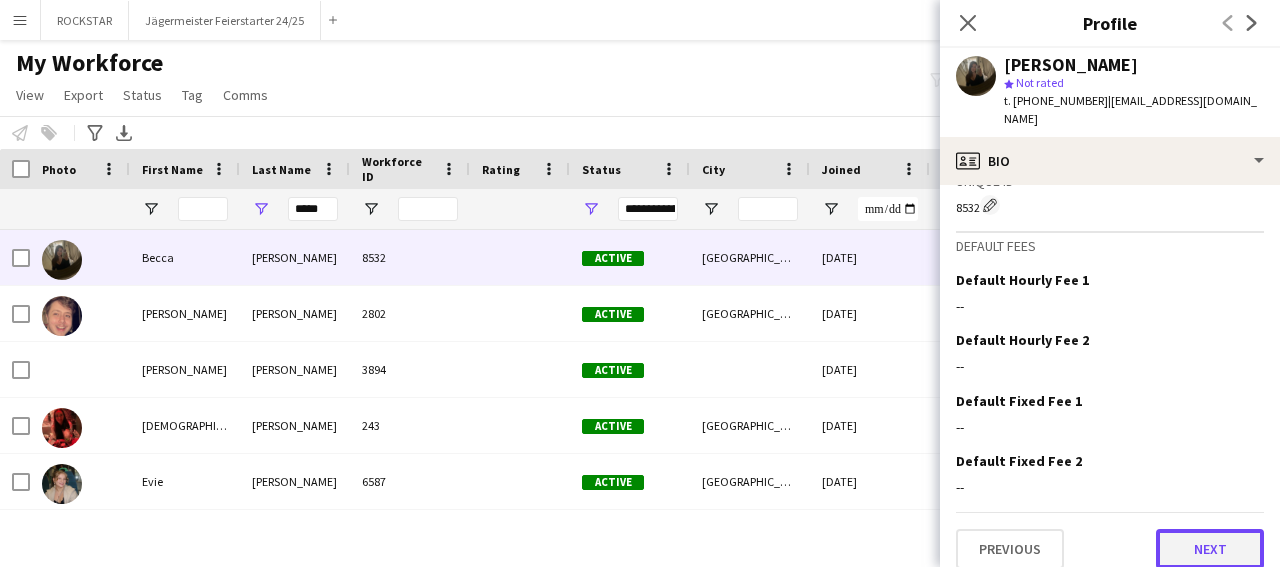 click on "Next" 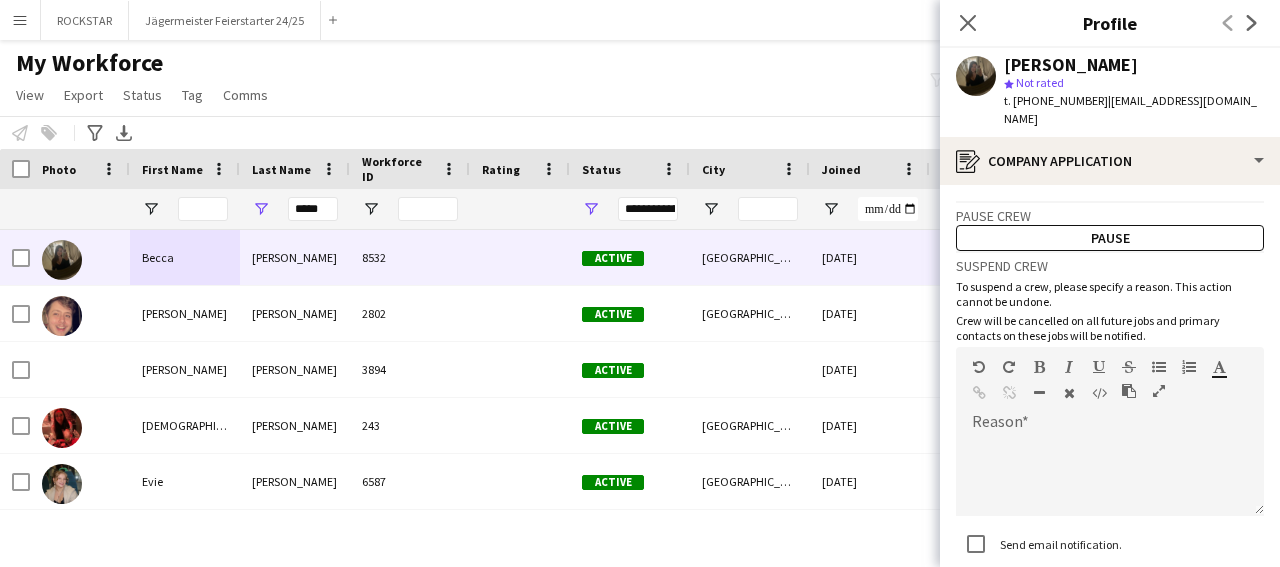 scroll, scrollTop: 126, scrollLeft: 0, axis: vertical 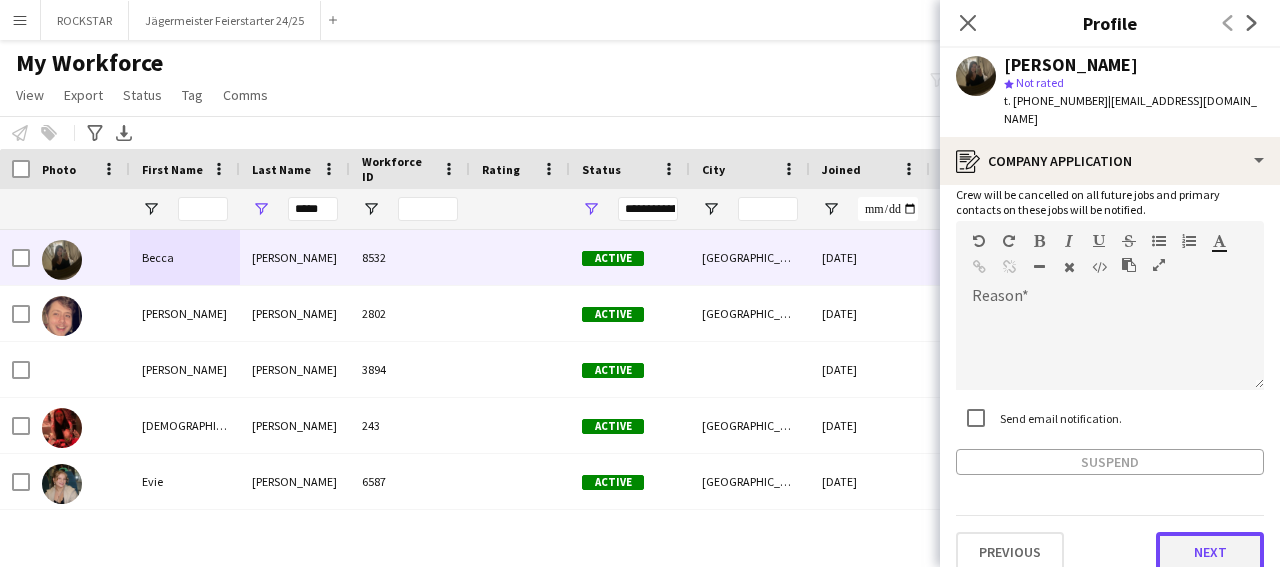 click on "Next" 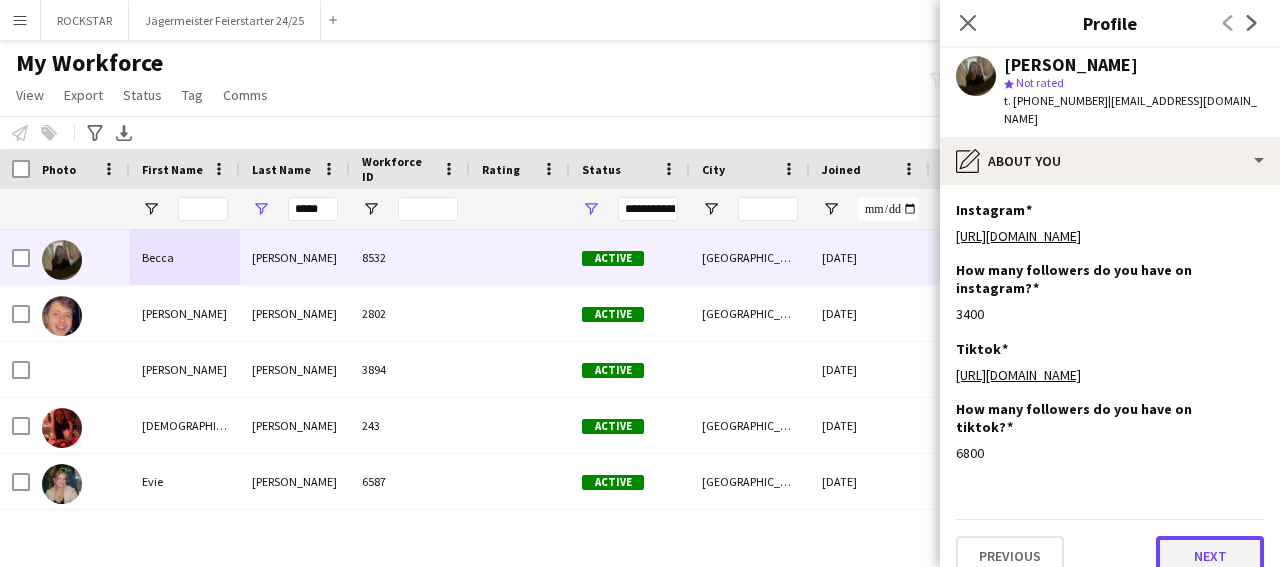 click on "Next" 